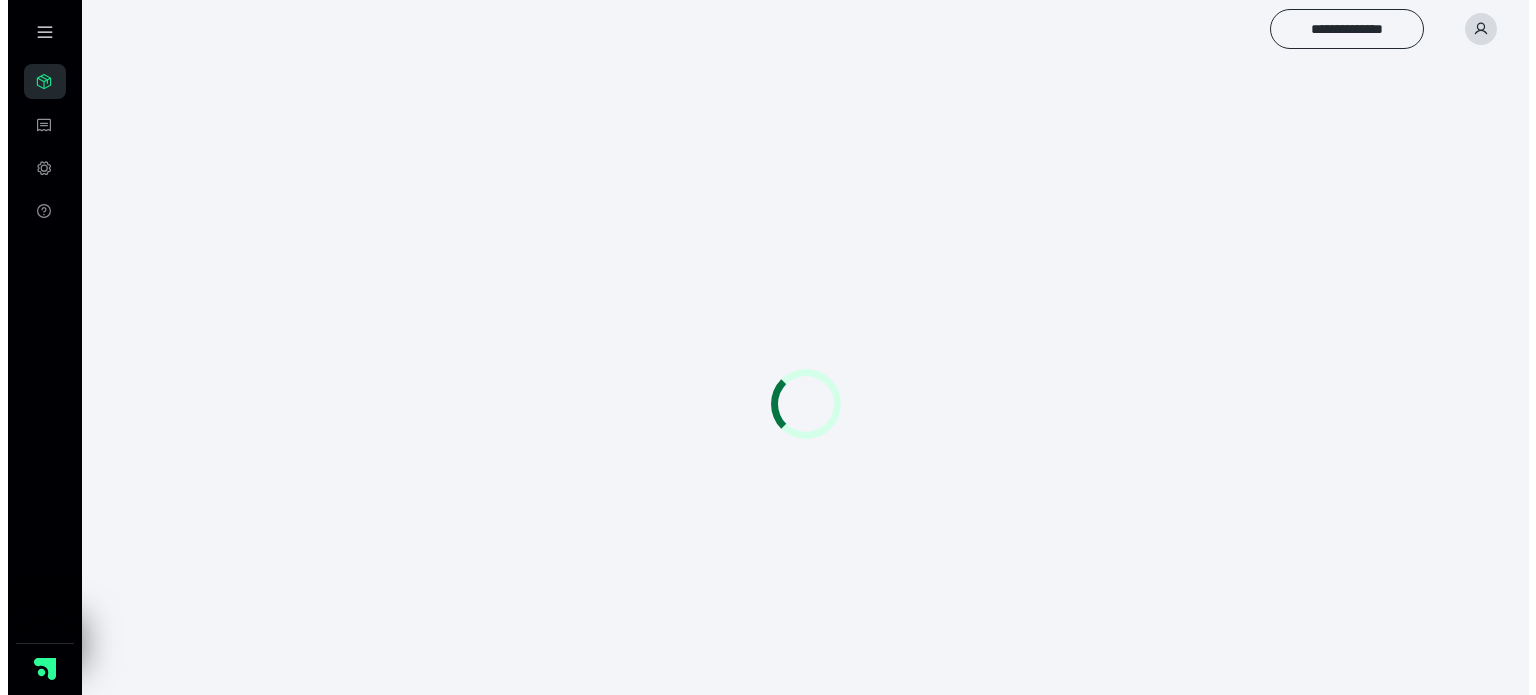 scroll, scrollTop: 0, scrollLeft: 0, axis: both 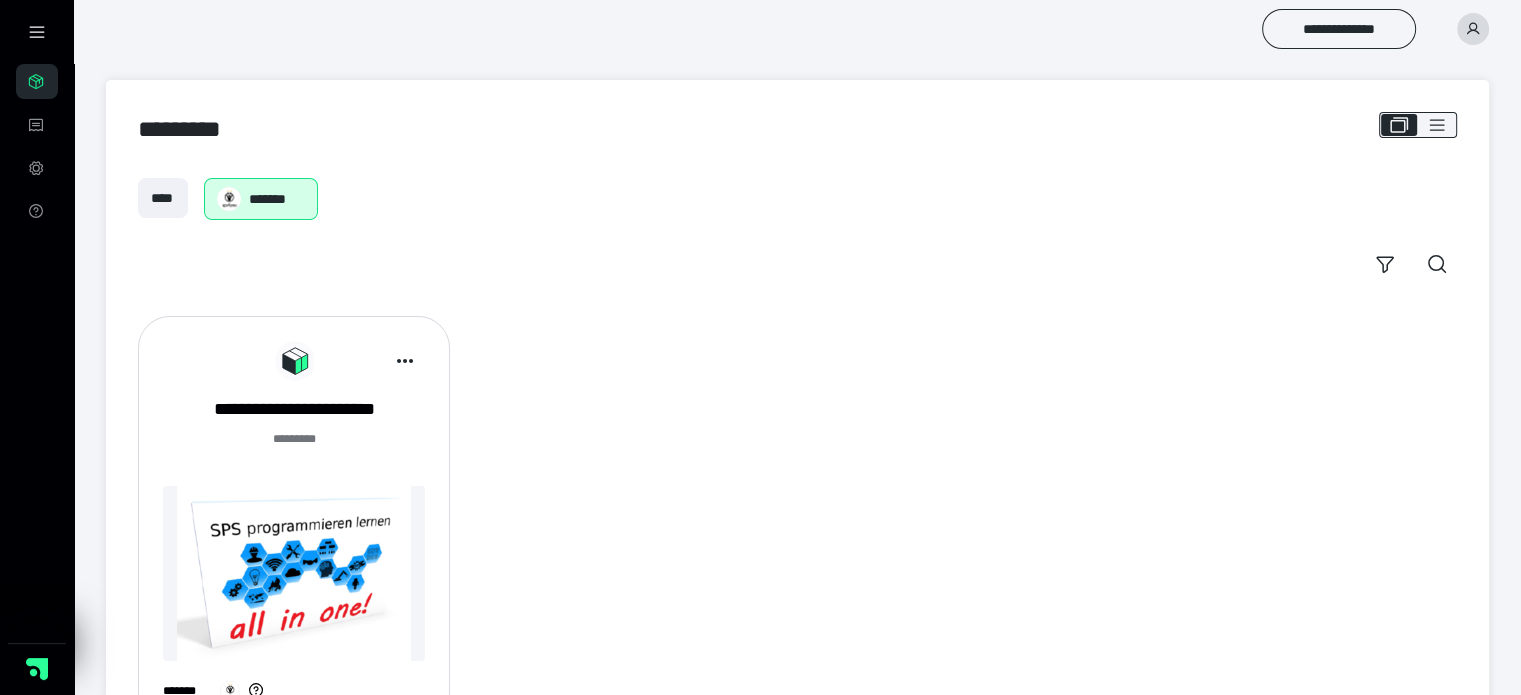 click at bounding box center (294, 573) 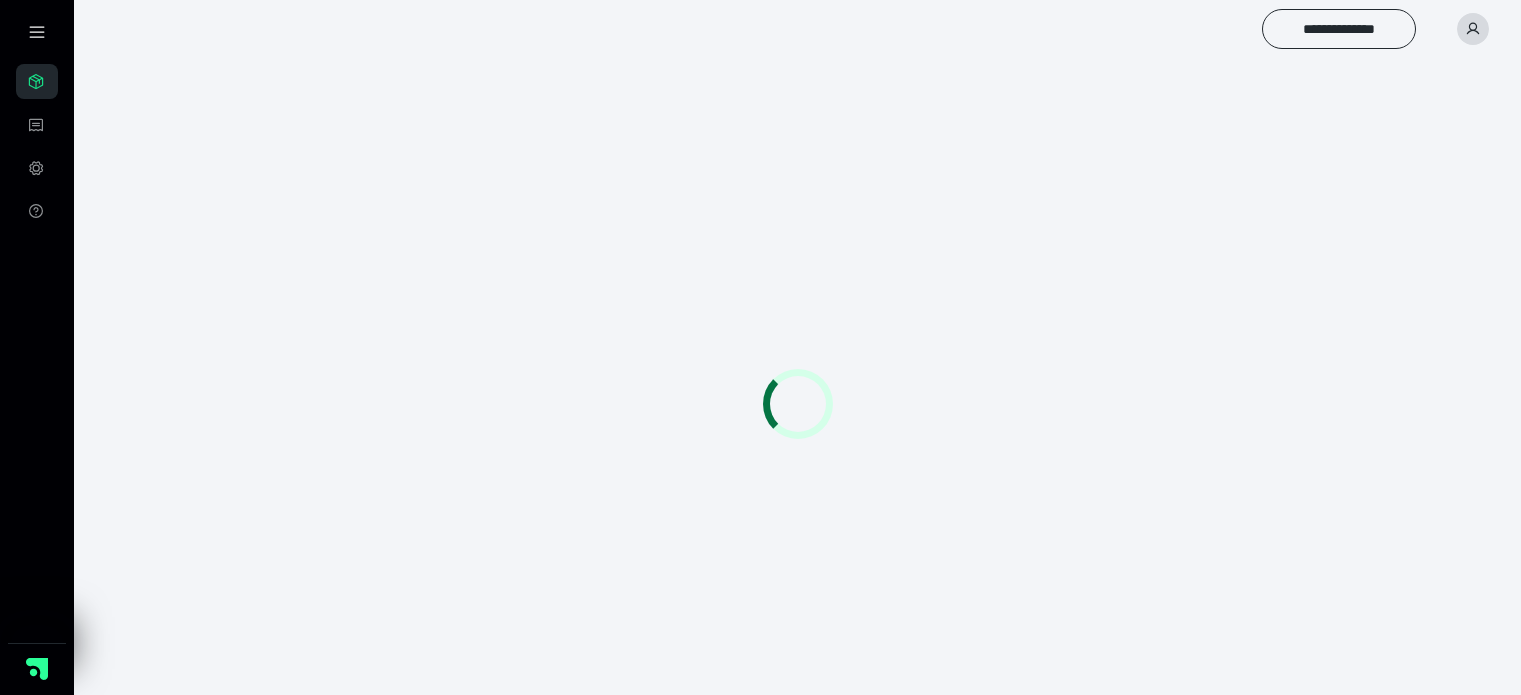 scroll, scrollTop: 0, scrollLeft: 0, axis: both 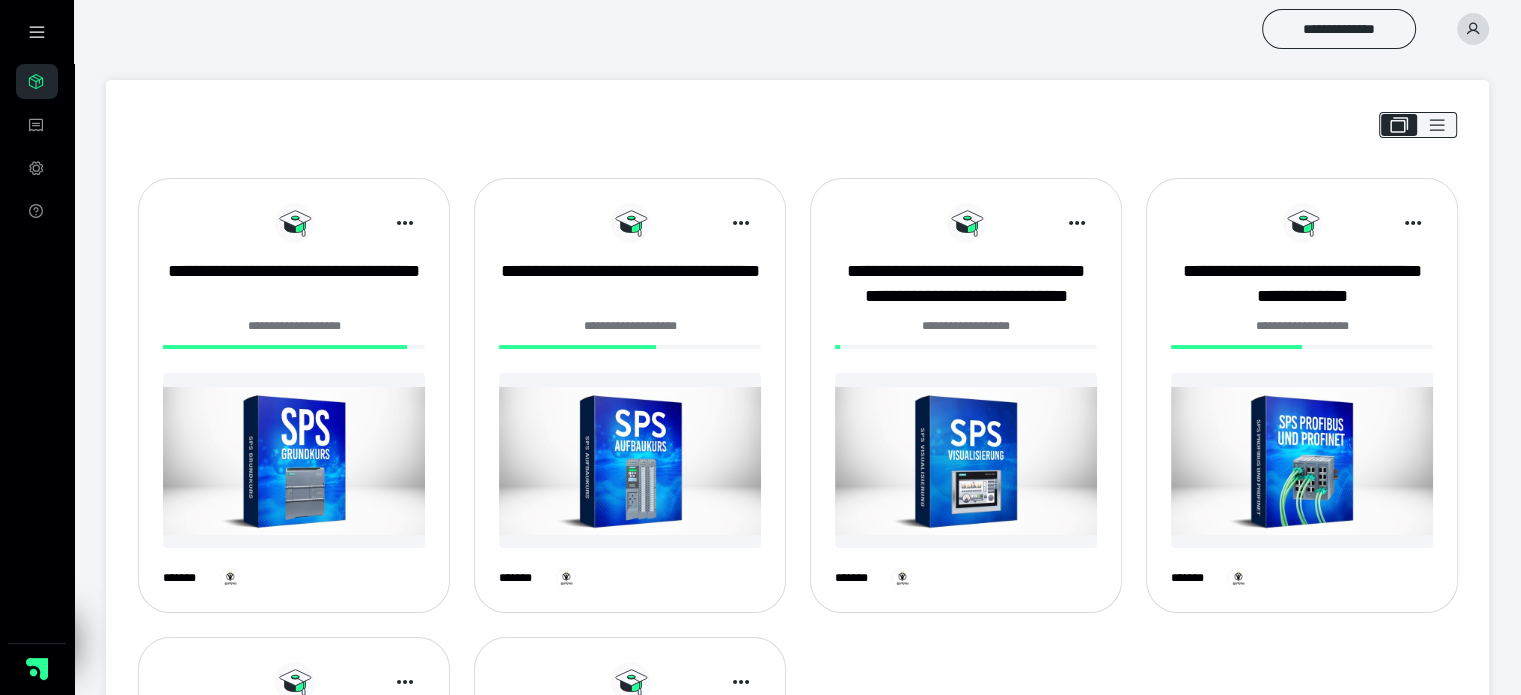 click at bounding box center [294, 460] 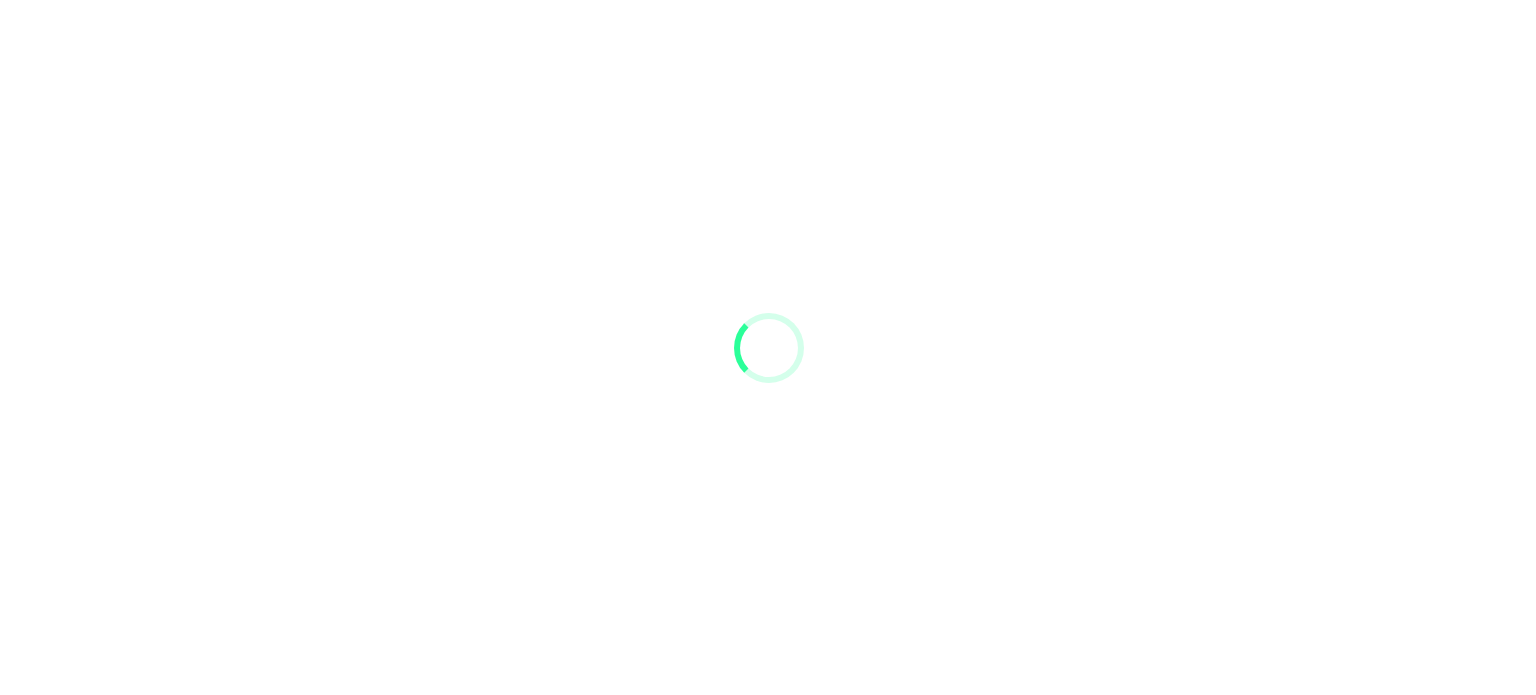 scroll, scrollTop: 0, scrollLeft: 0, axis: both 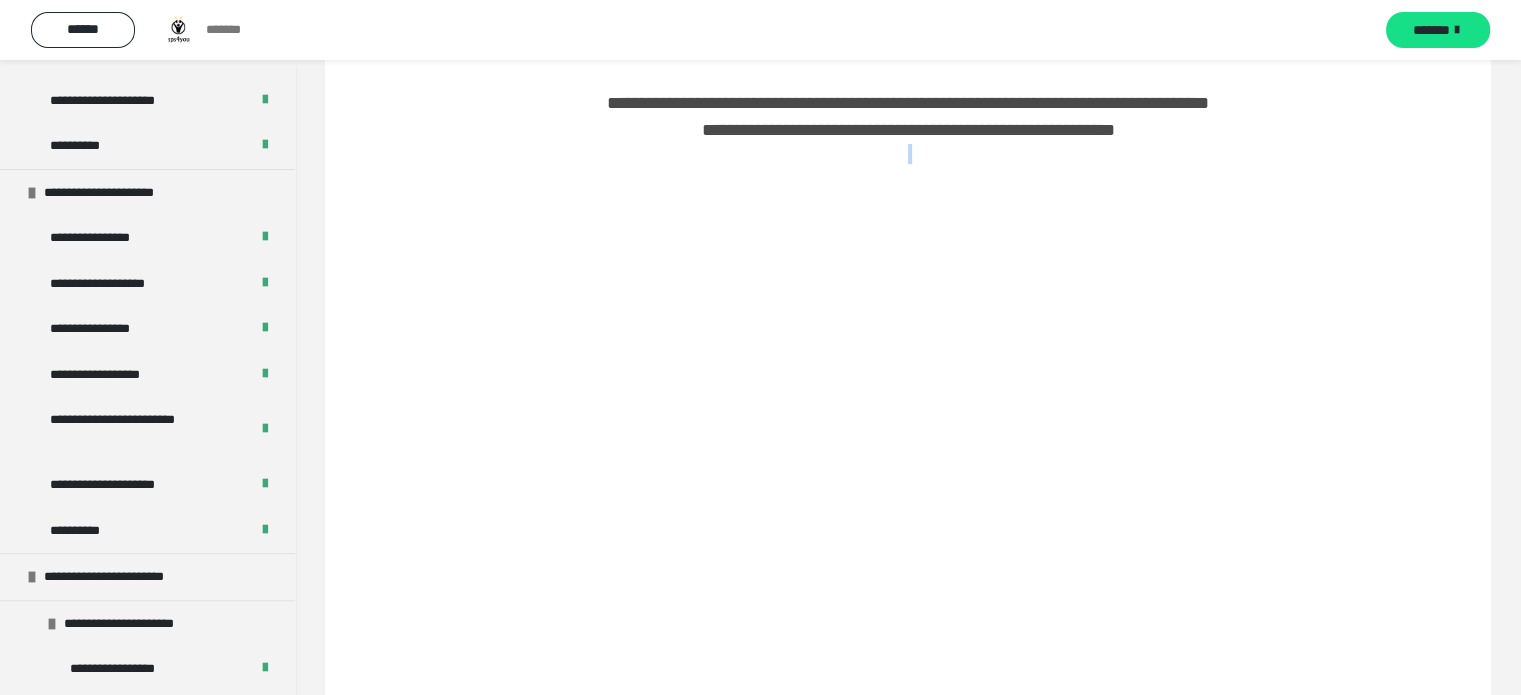 drag, startPoint x: 297, startPoint y: 207, endPoint x: 299, endPoint y: 161, distance: 46.043457 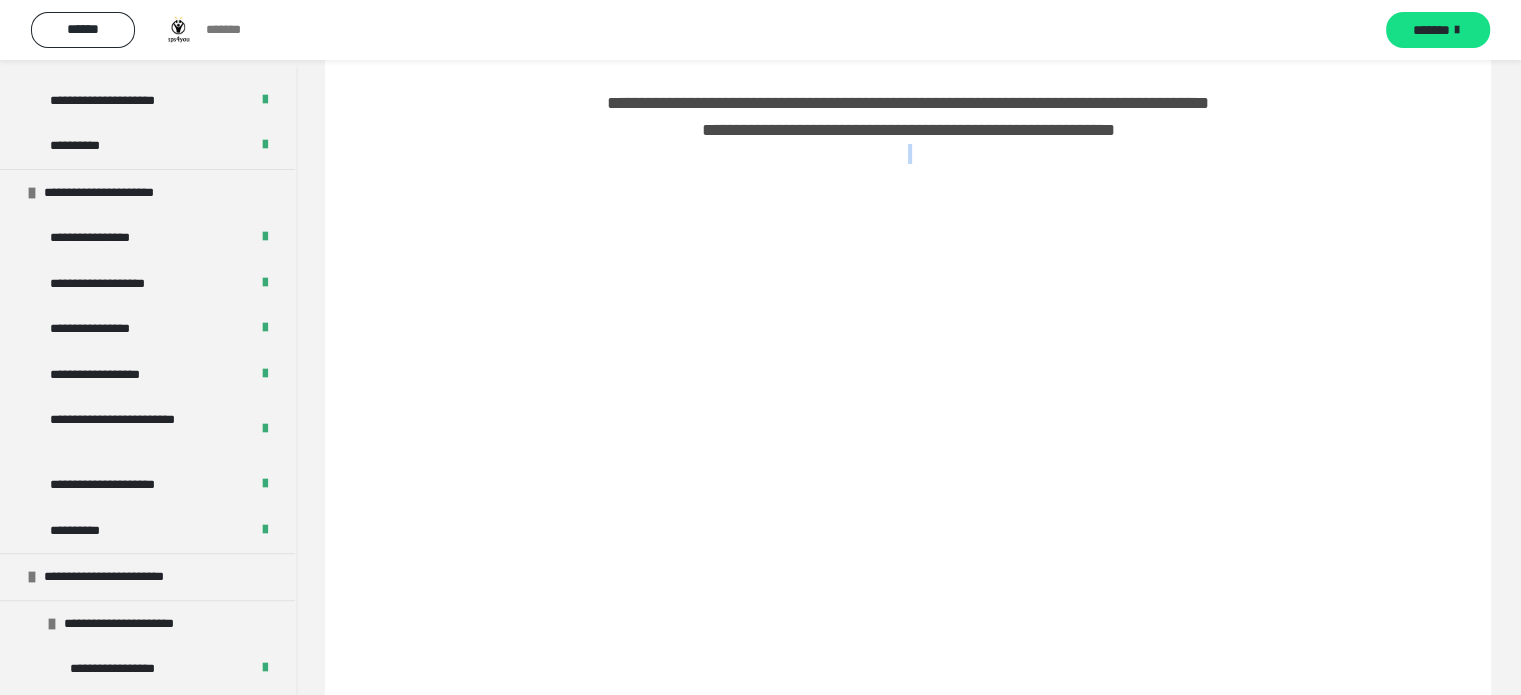 click on "**********" at bounding box center (908, 904) 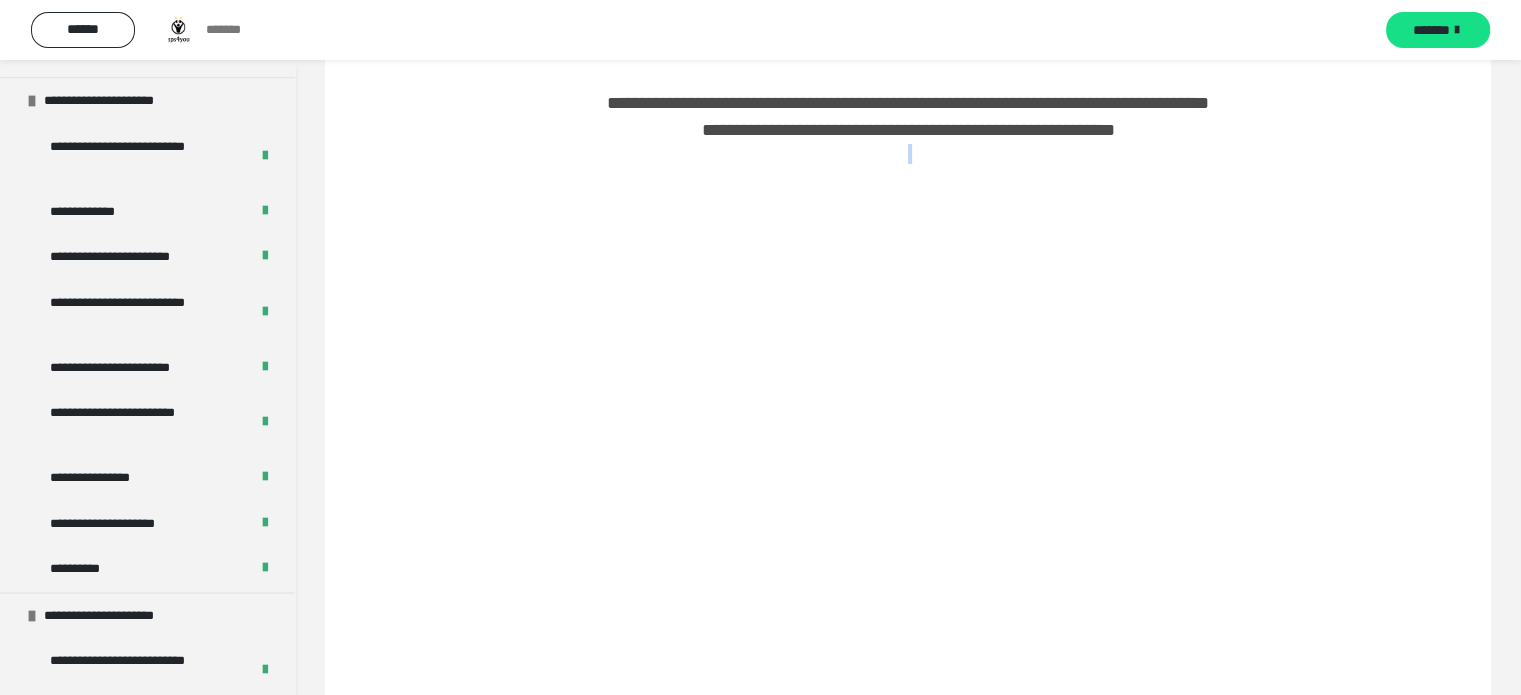 scroll, scrollTop: 2495, scrollLeft: 0, axis: vertical 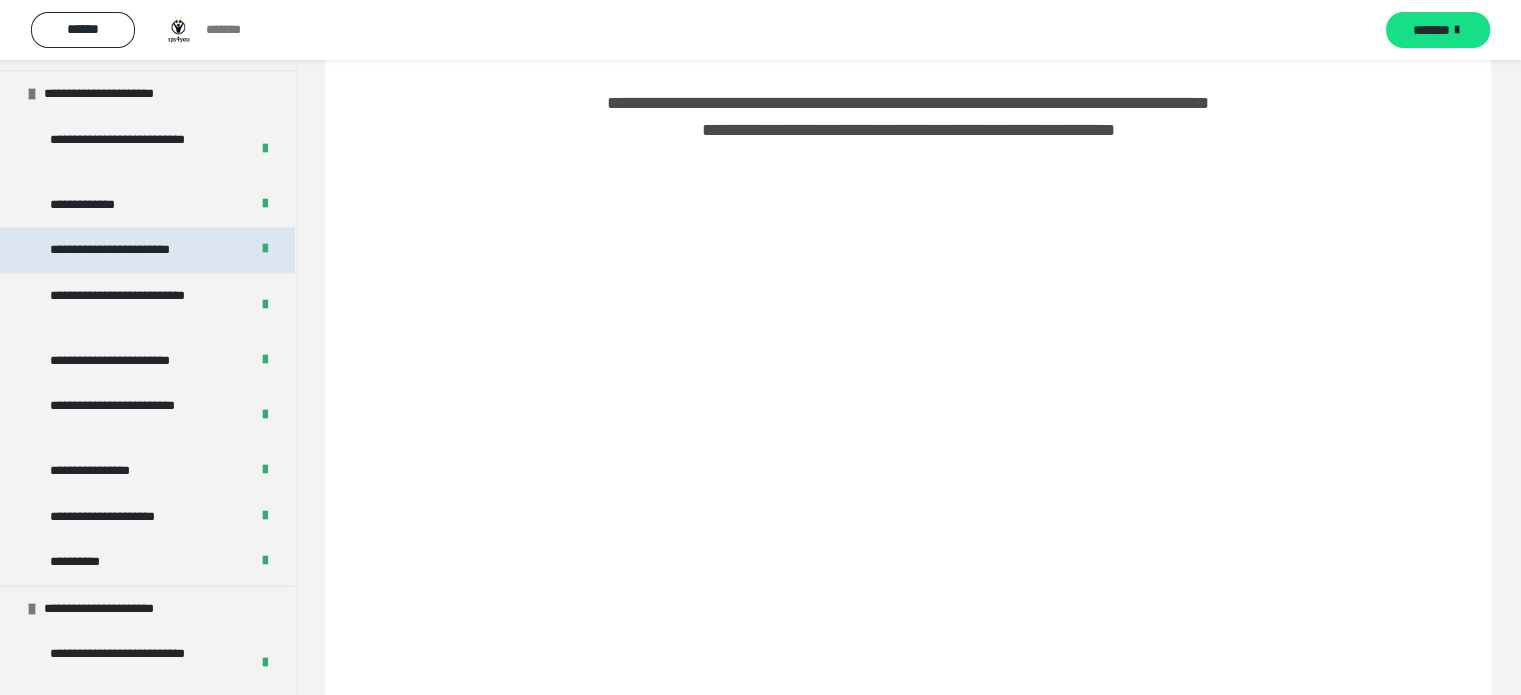 click on "**********" at bounding box center (129, 250) 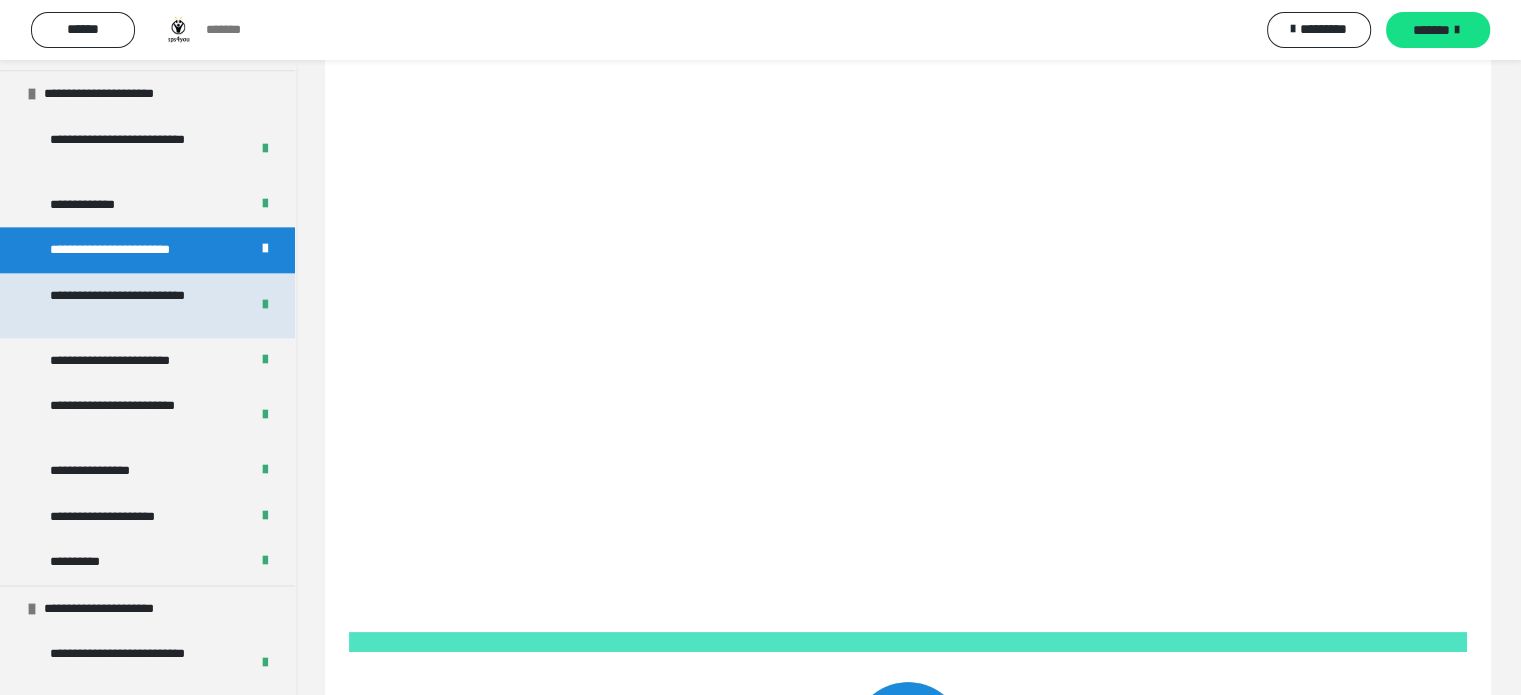 click on "**********" at bounding box center (134, 305) 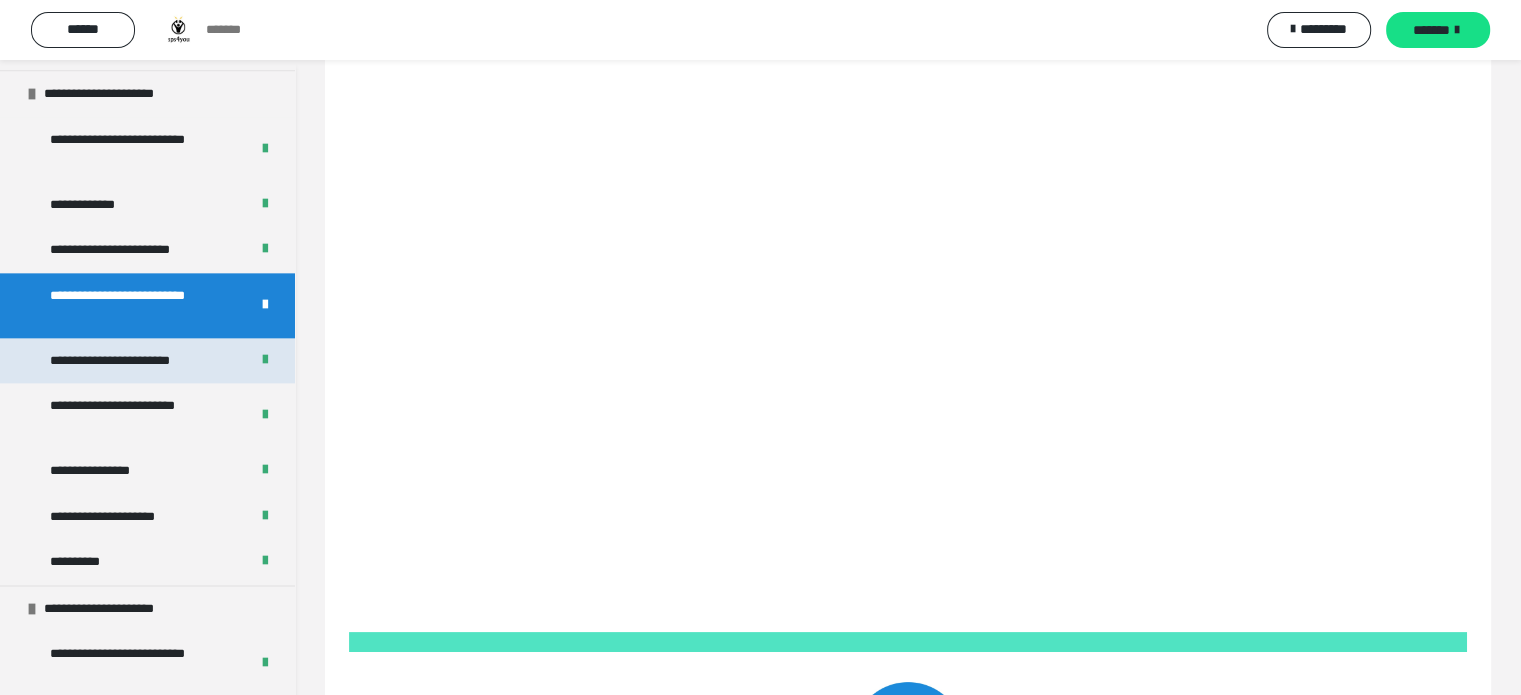 click on "**********" at bounding box center [127, 361] 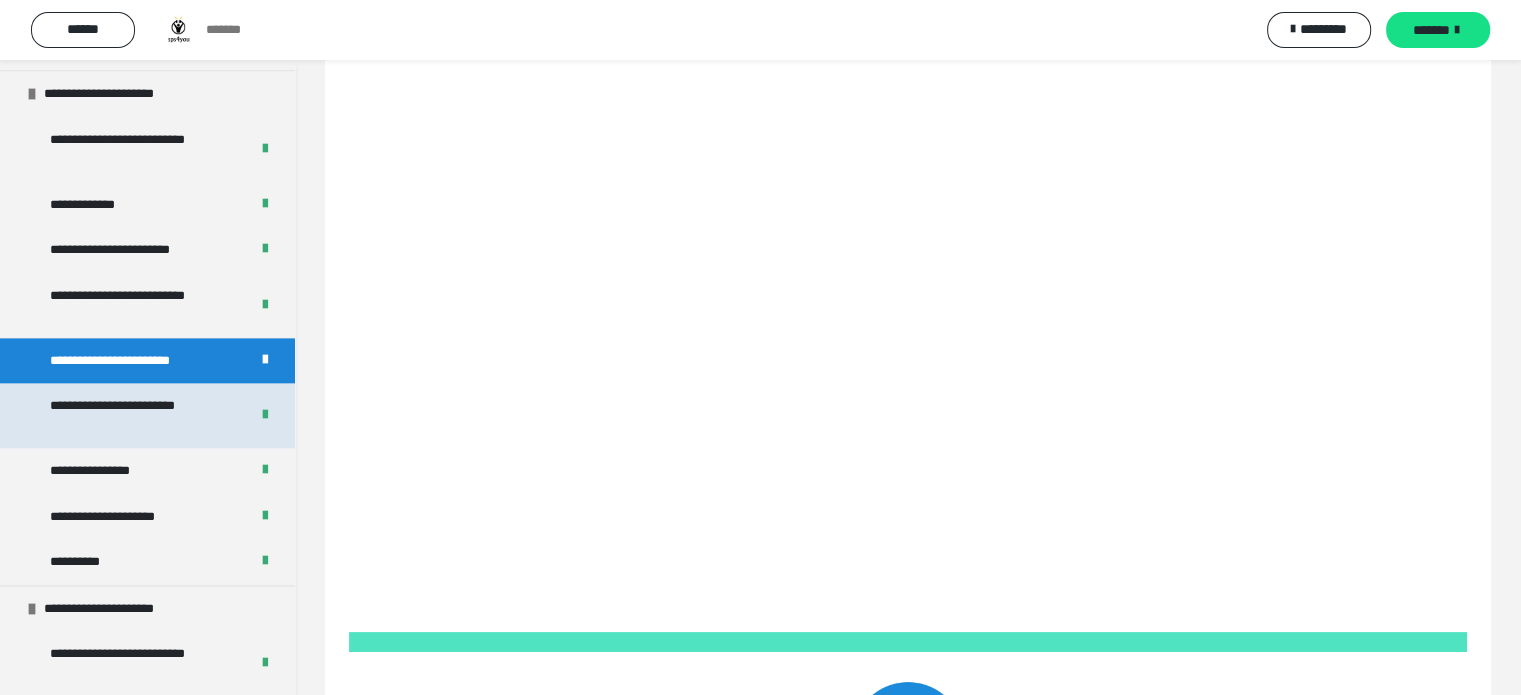 click on "**********" at bounding box center (134, 415) 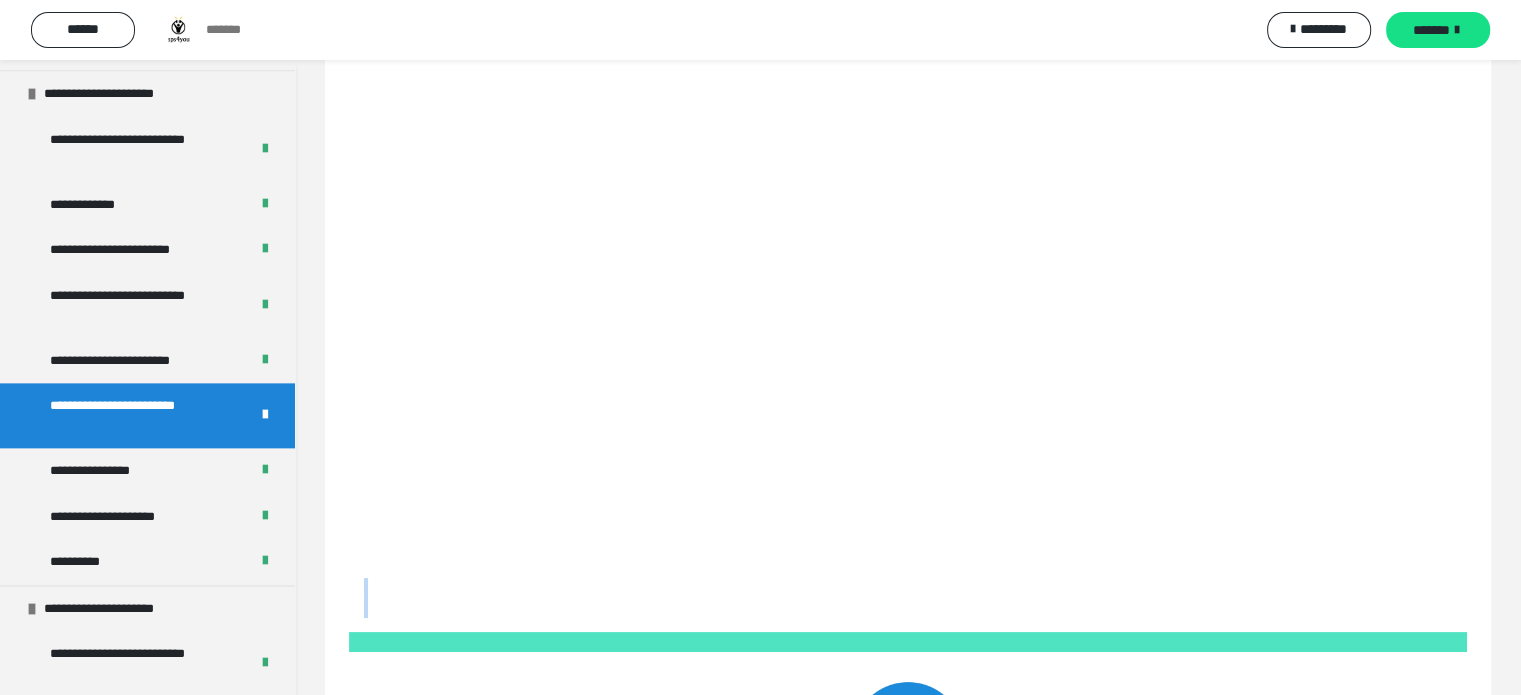 click at bounding box center (908, 276) 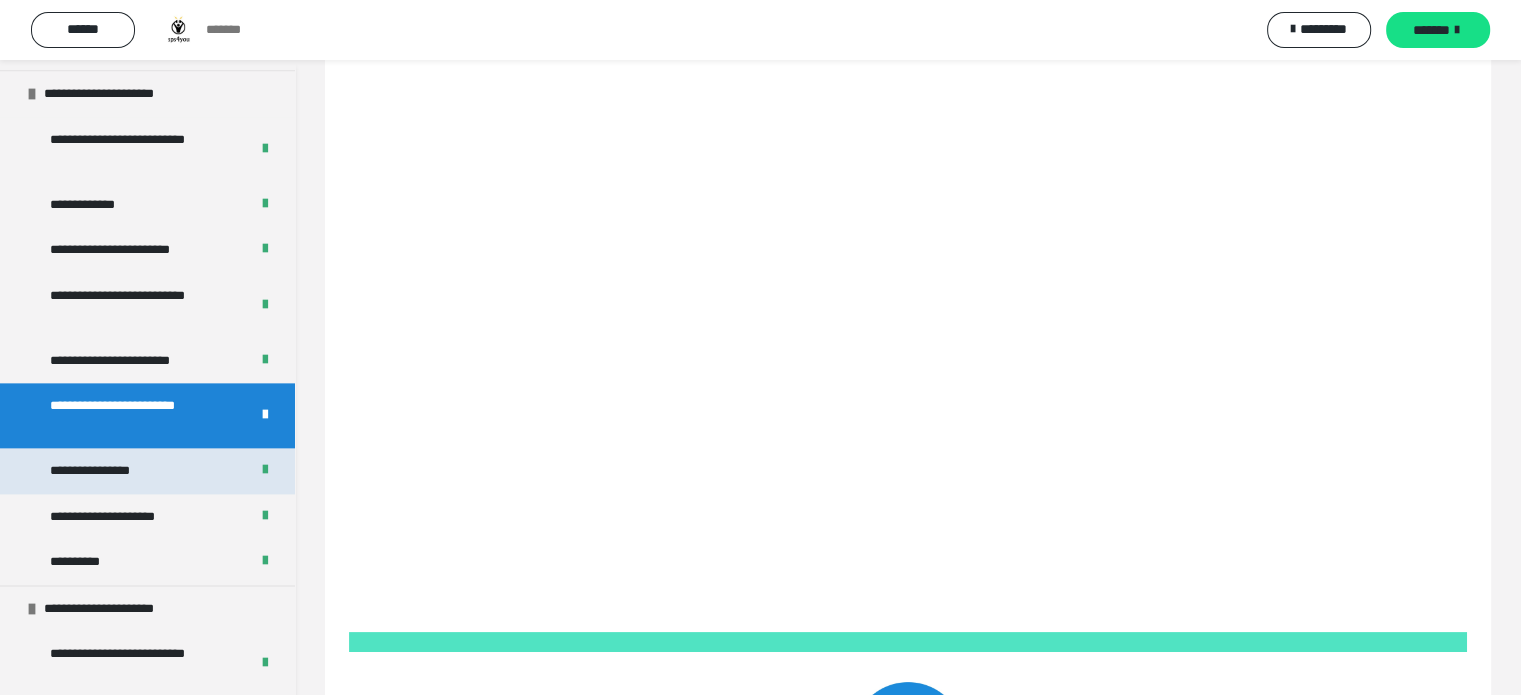 click on "**********" at bounding box center [101, 471] 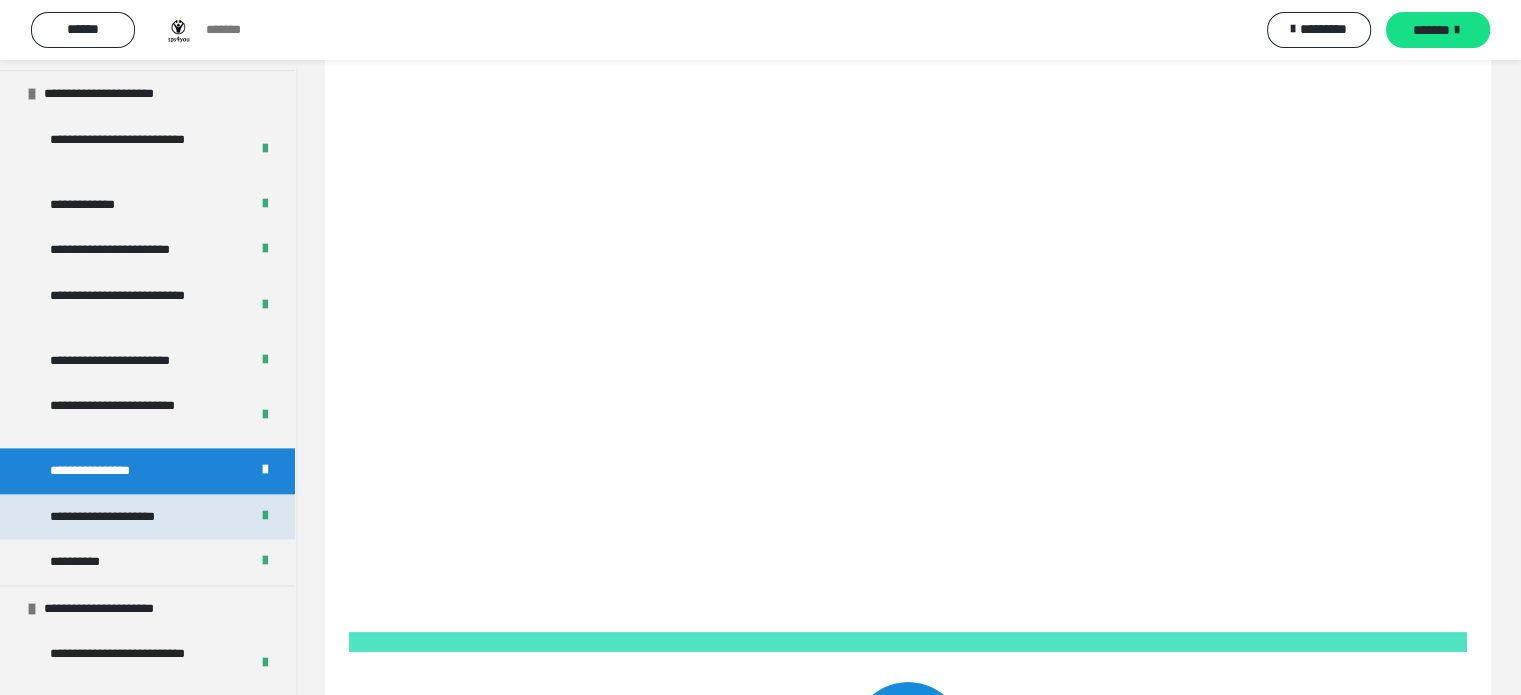 click on "**********" at bounding box center [129, 517] 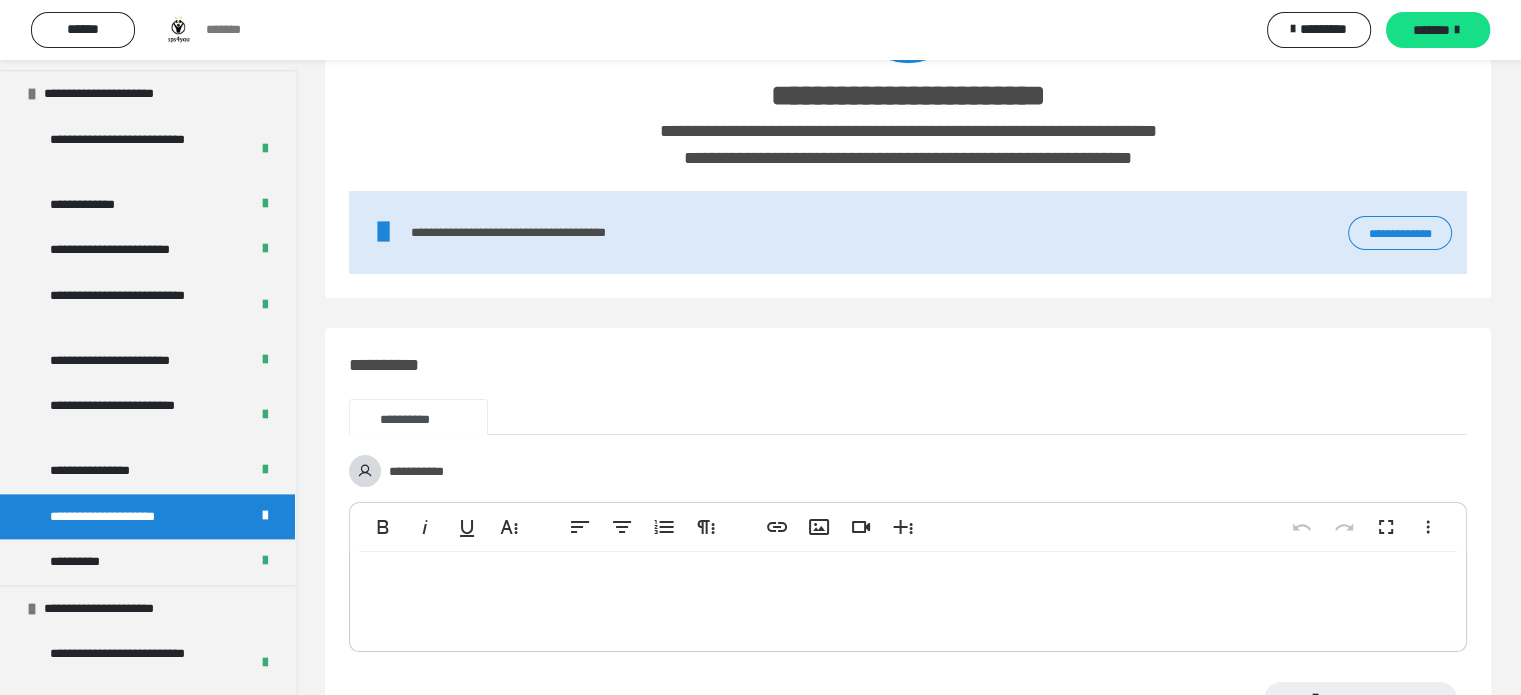 drag, startPoint x: 1396, startPoint y: 219, endPoint x: 1040, endPoint y: 383, distance: 391.95917 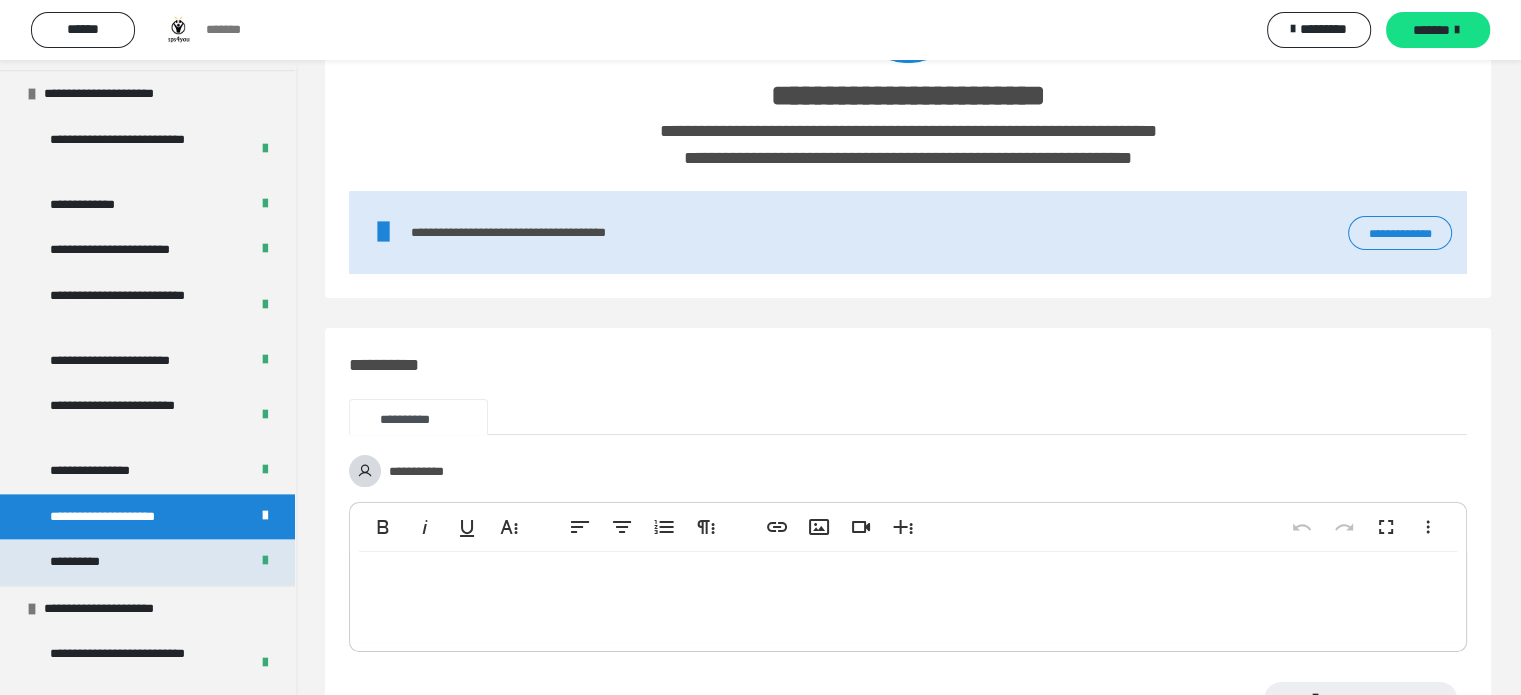 click on "**********" at bounding box center [147, 562] 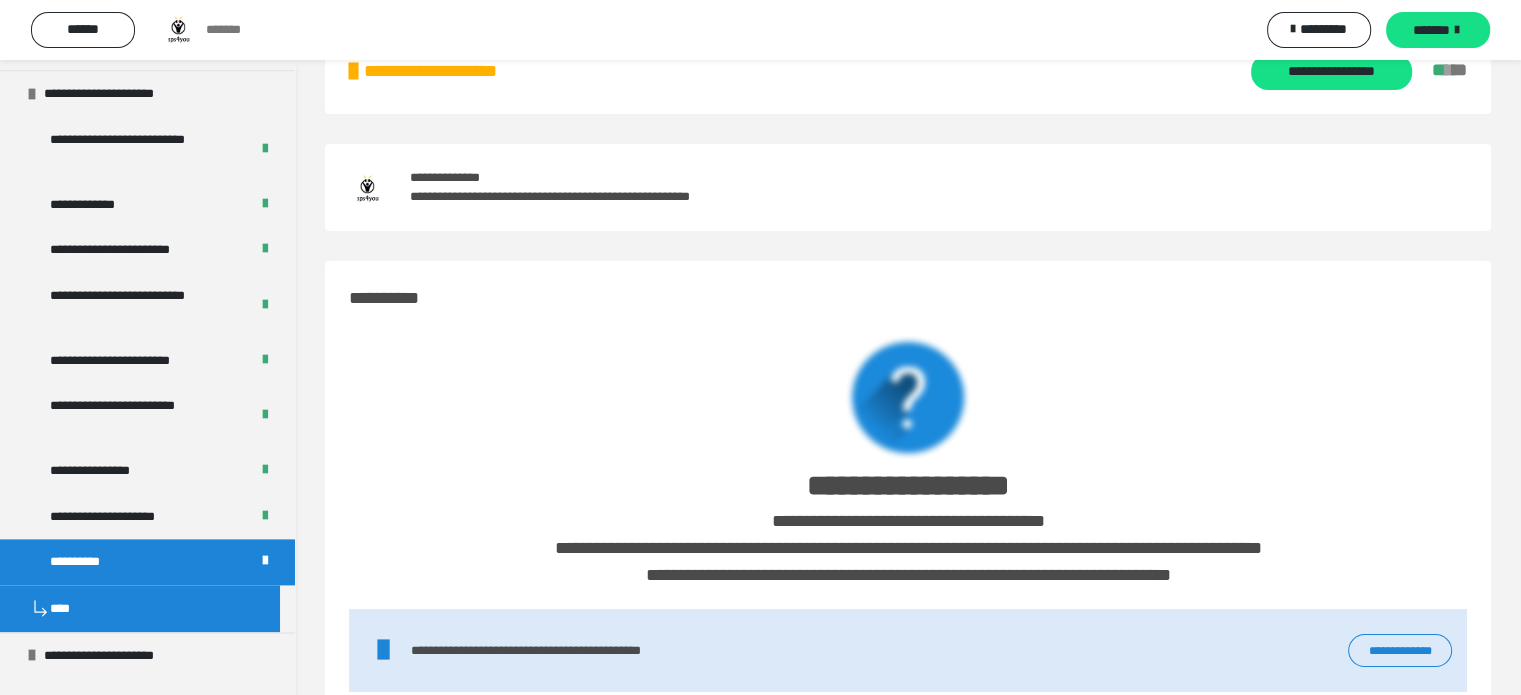 scroll, scrollTop: 84, scrollLeft: 0, axis: vertical 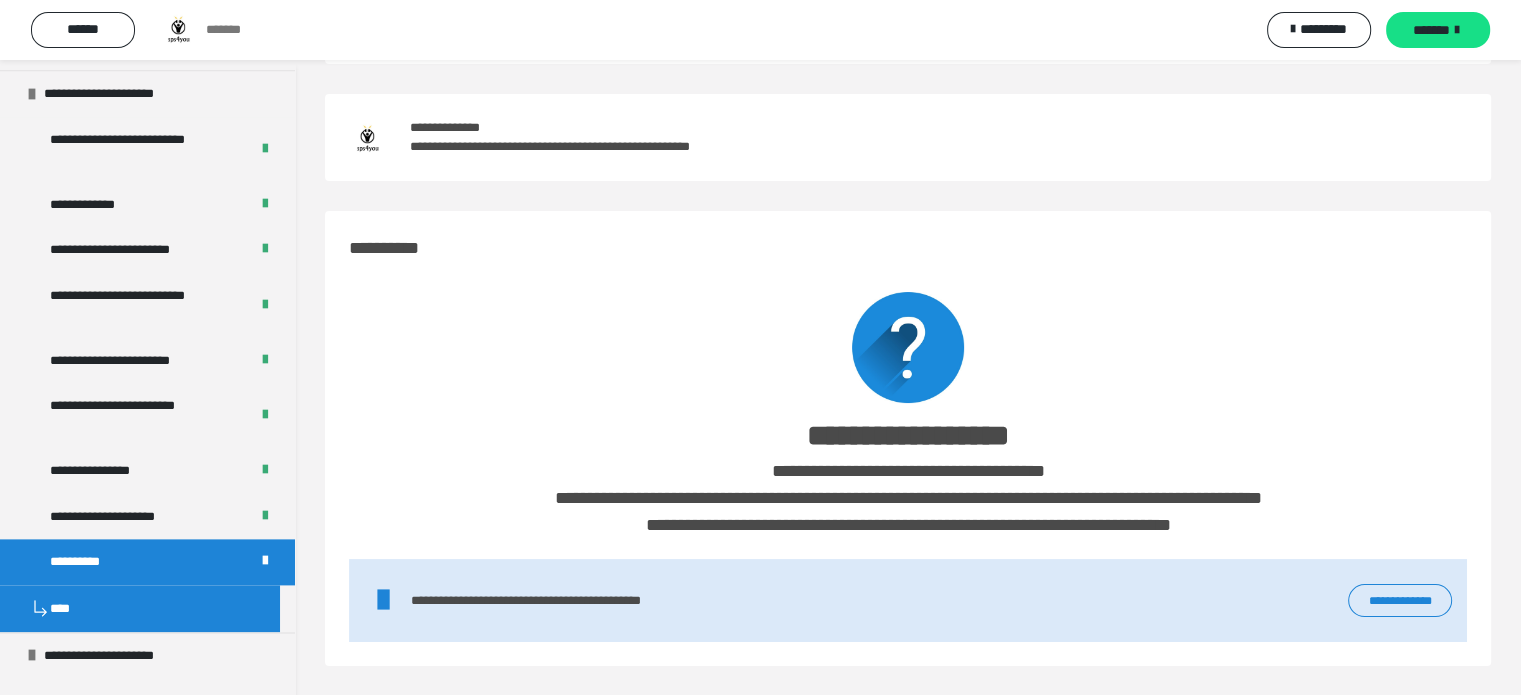 click on "**********" at bounding box center [1400, 601] 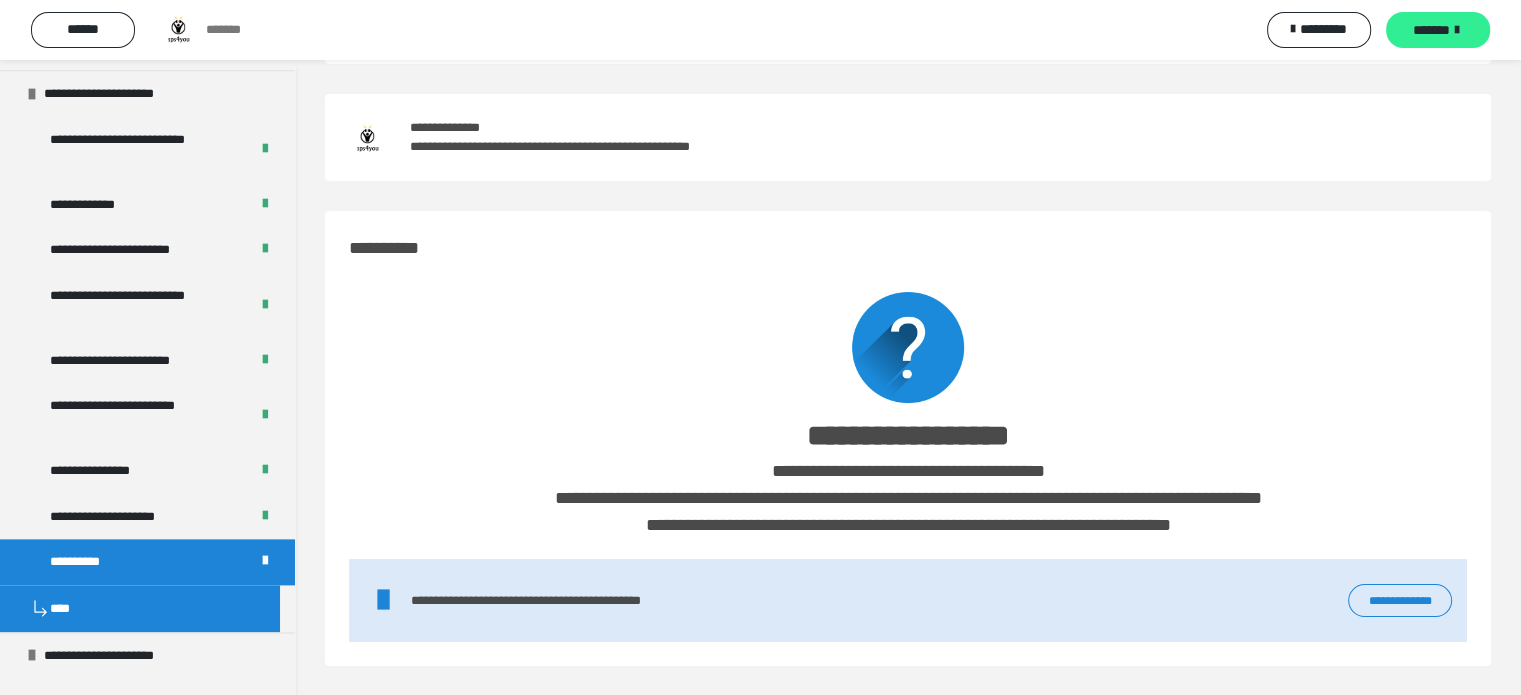 click on "*******" at bounding box center [1438, 30] 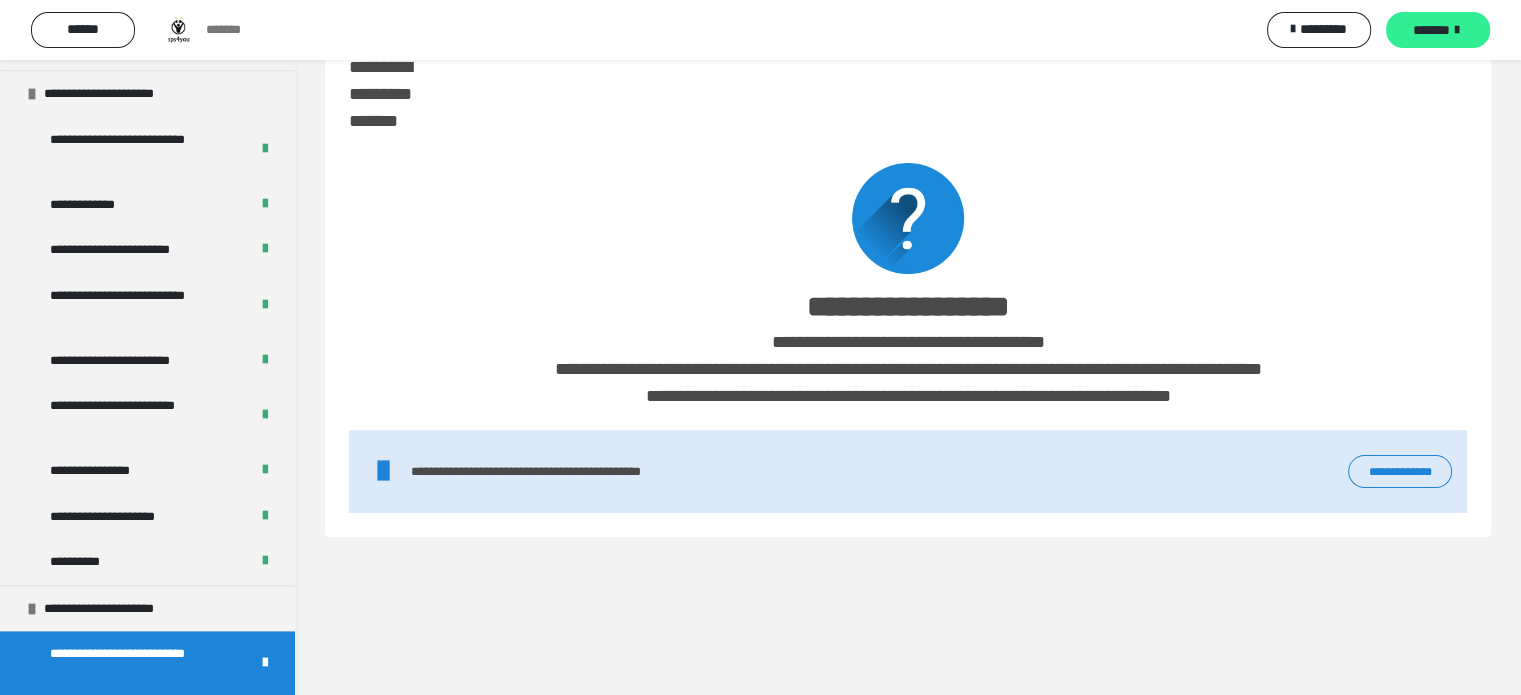 scroll, scrollTop: 0, scrollLeft: 0, axis: both 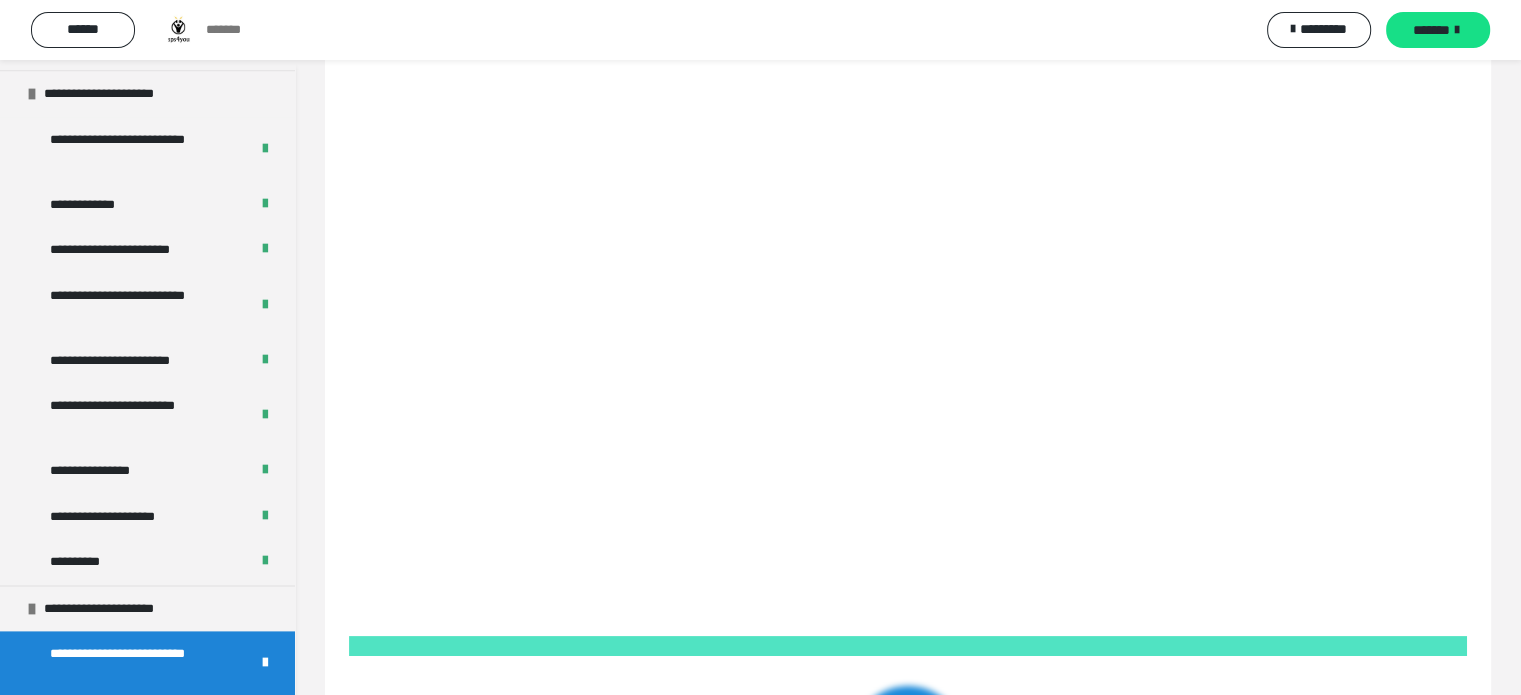 click on "*******" at bounding box center [232, 30] 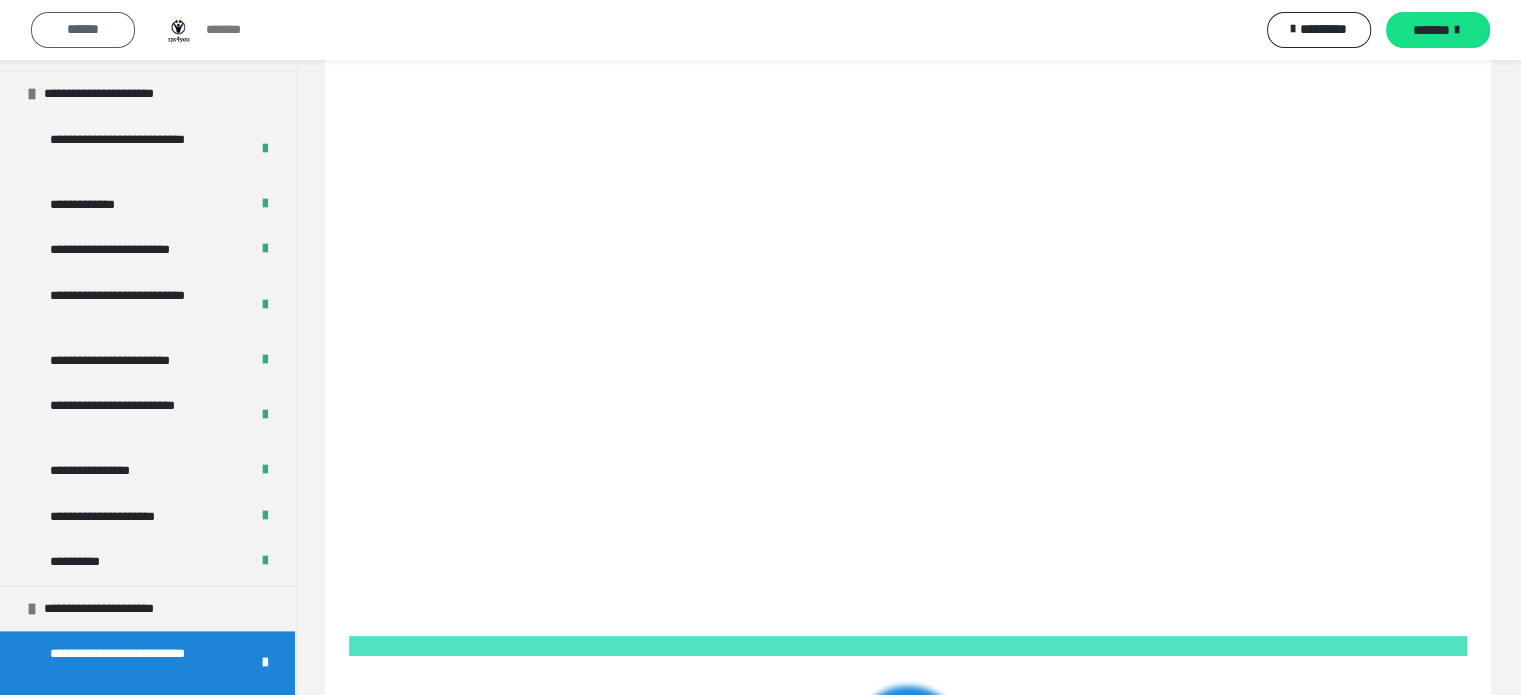 click on "******" at bounding box center (83, 29) 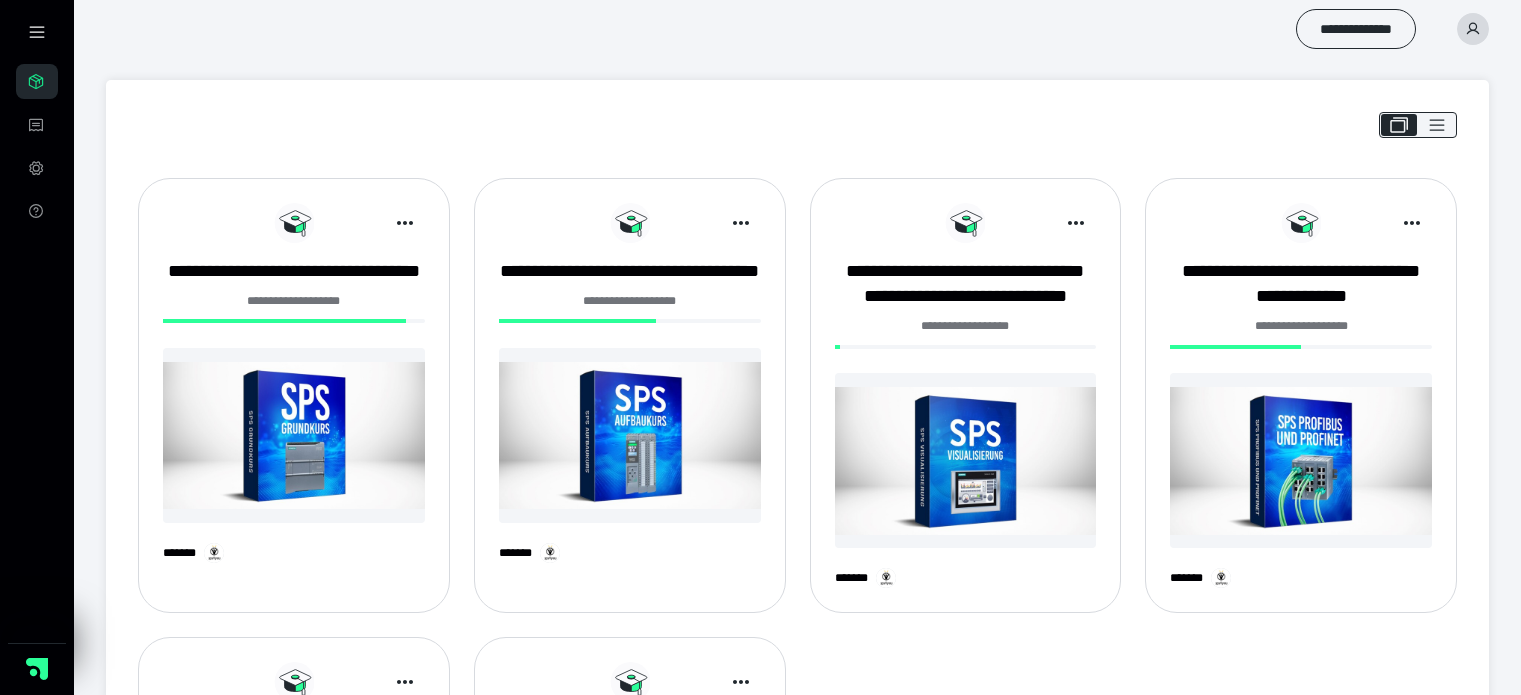 scroll, scrollTop: 0, scrollLeft: 0, axis: both 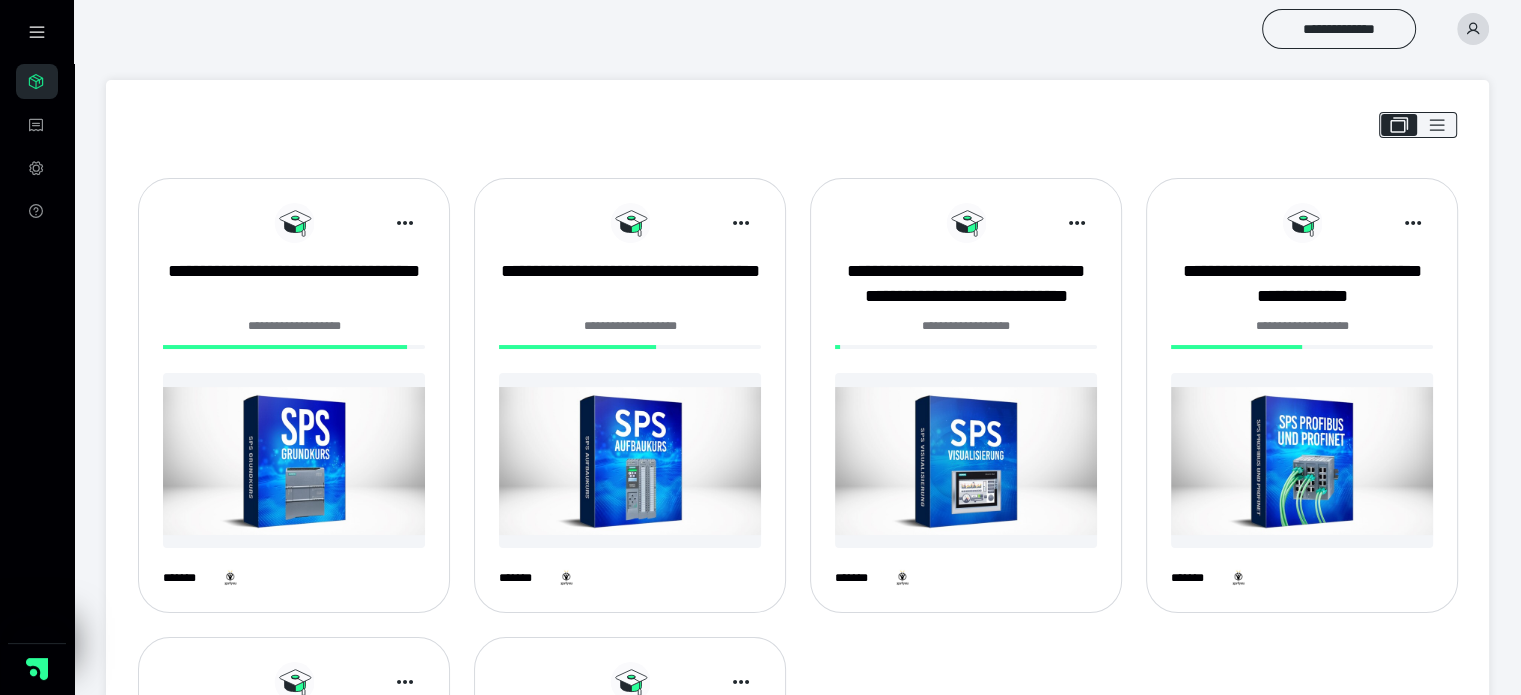 click on "**********" at bounding box center [1302, 326] 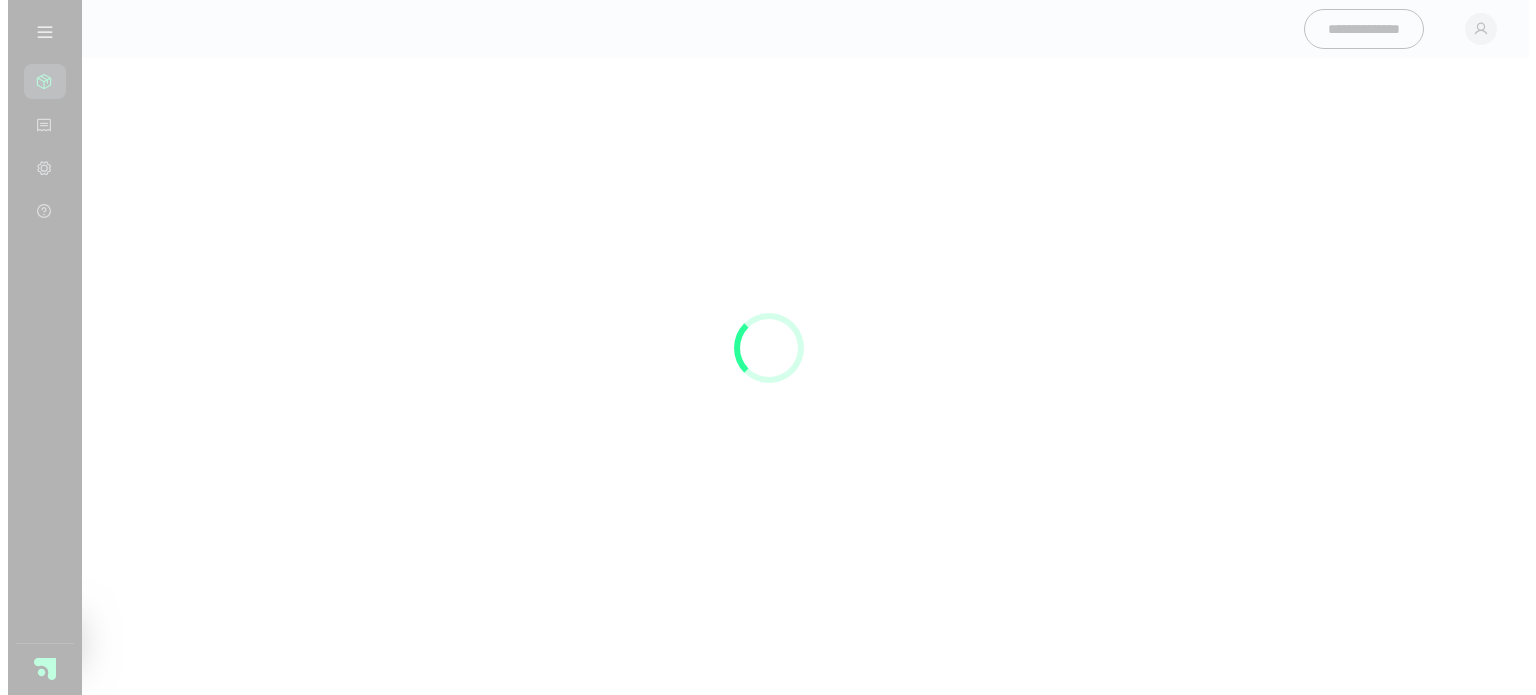scroll, scrollTop: 0, scrollLeft: 0, axis: both 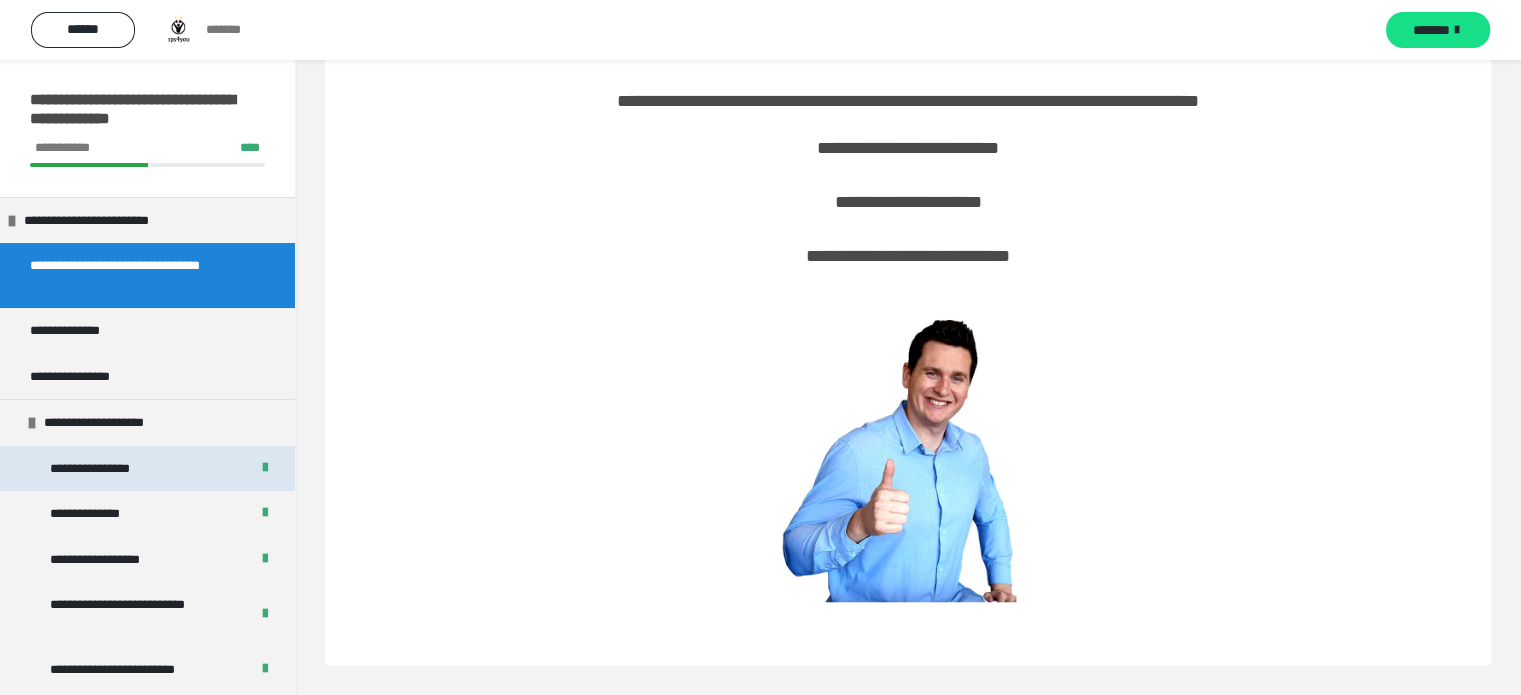 click on "**********" at bounding box center (147, 469) 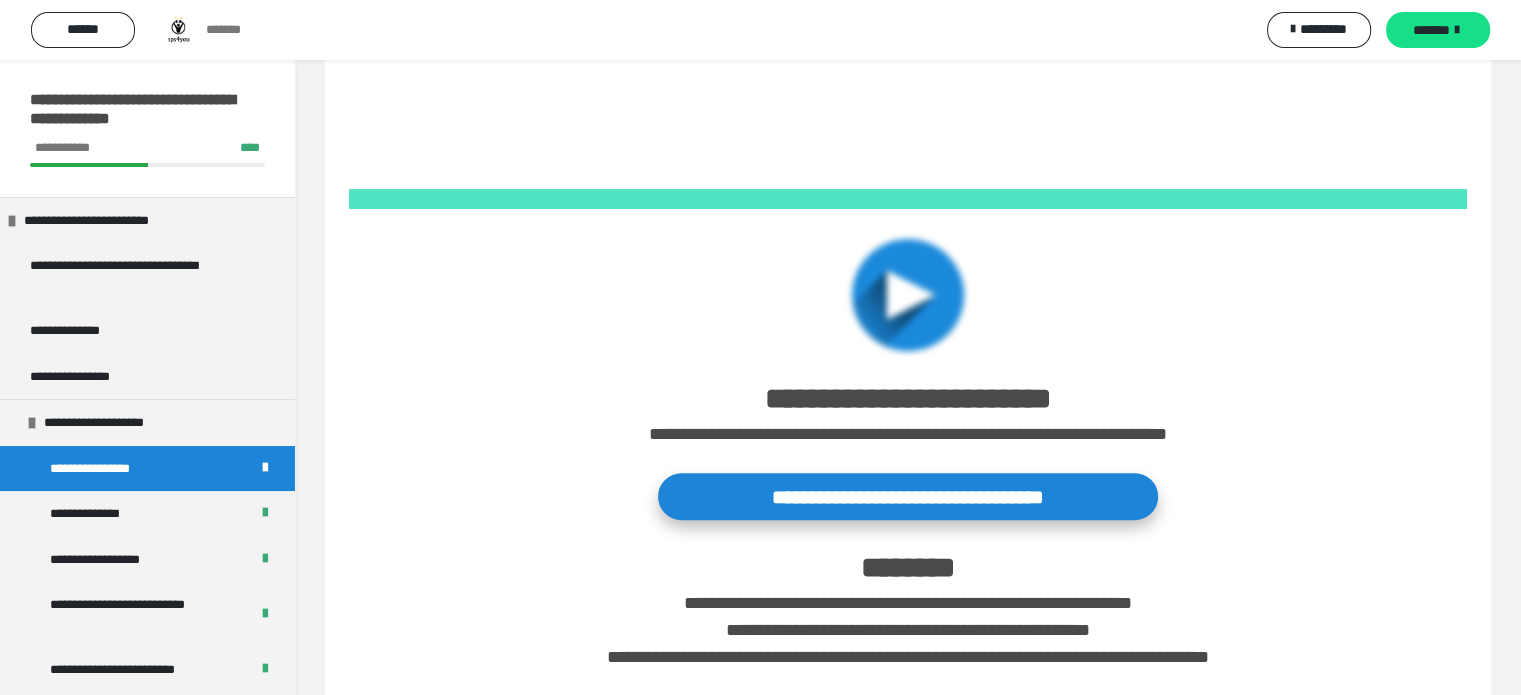 scroll, scrollTop: 755, scrollLeft: 0, axis: vertical 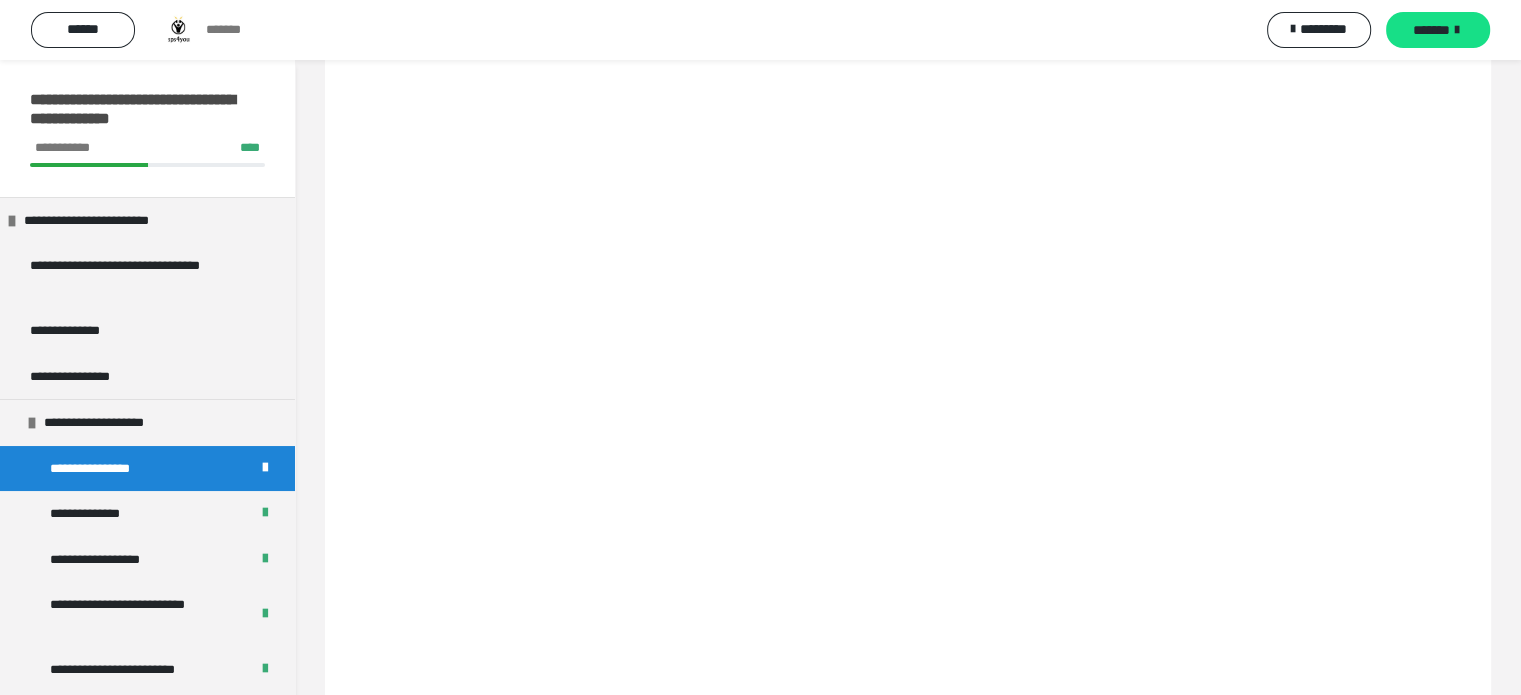drag, startPoint x: 287, startPoint y: 129, endPoint x: 296, endPoint y: 103, distance: 27.513634 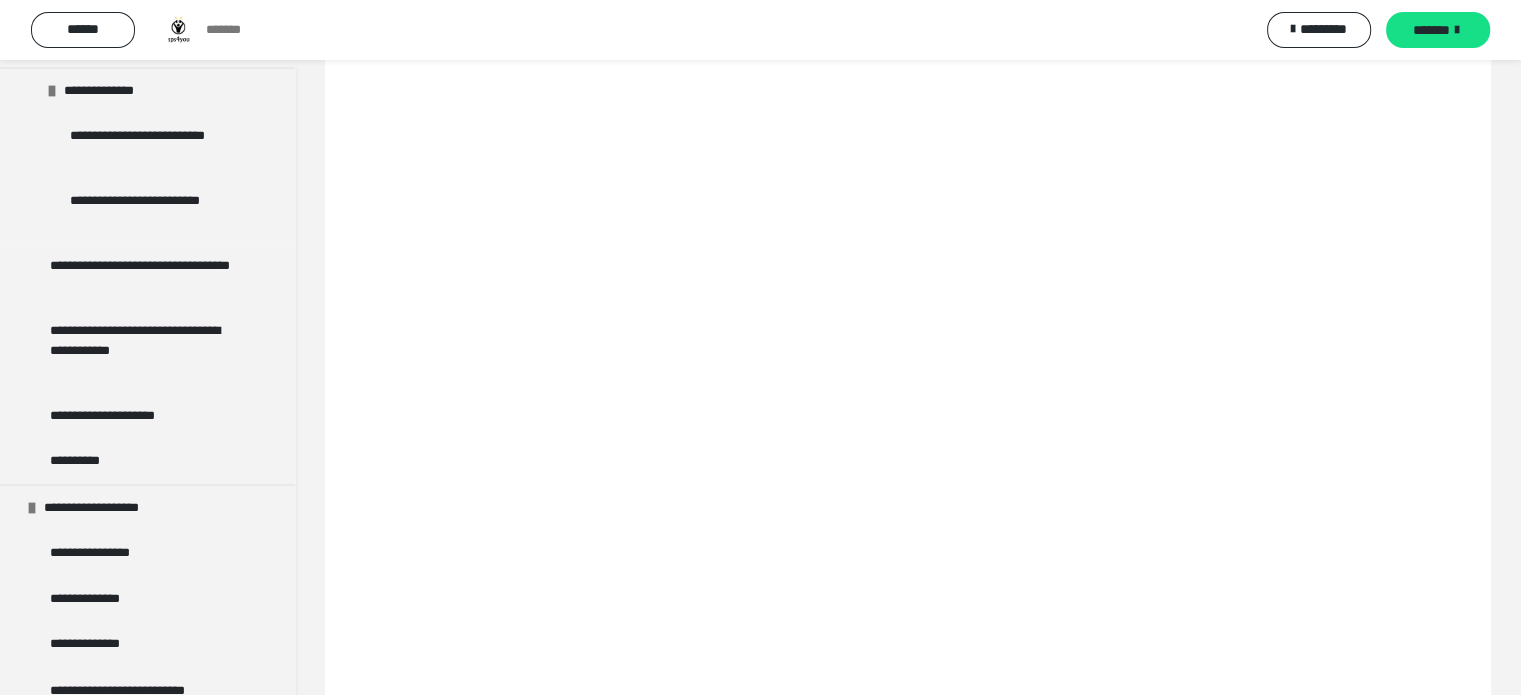 scroll, scrollTop: 3226, scrollLeft: 0, axis: vertical 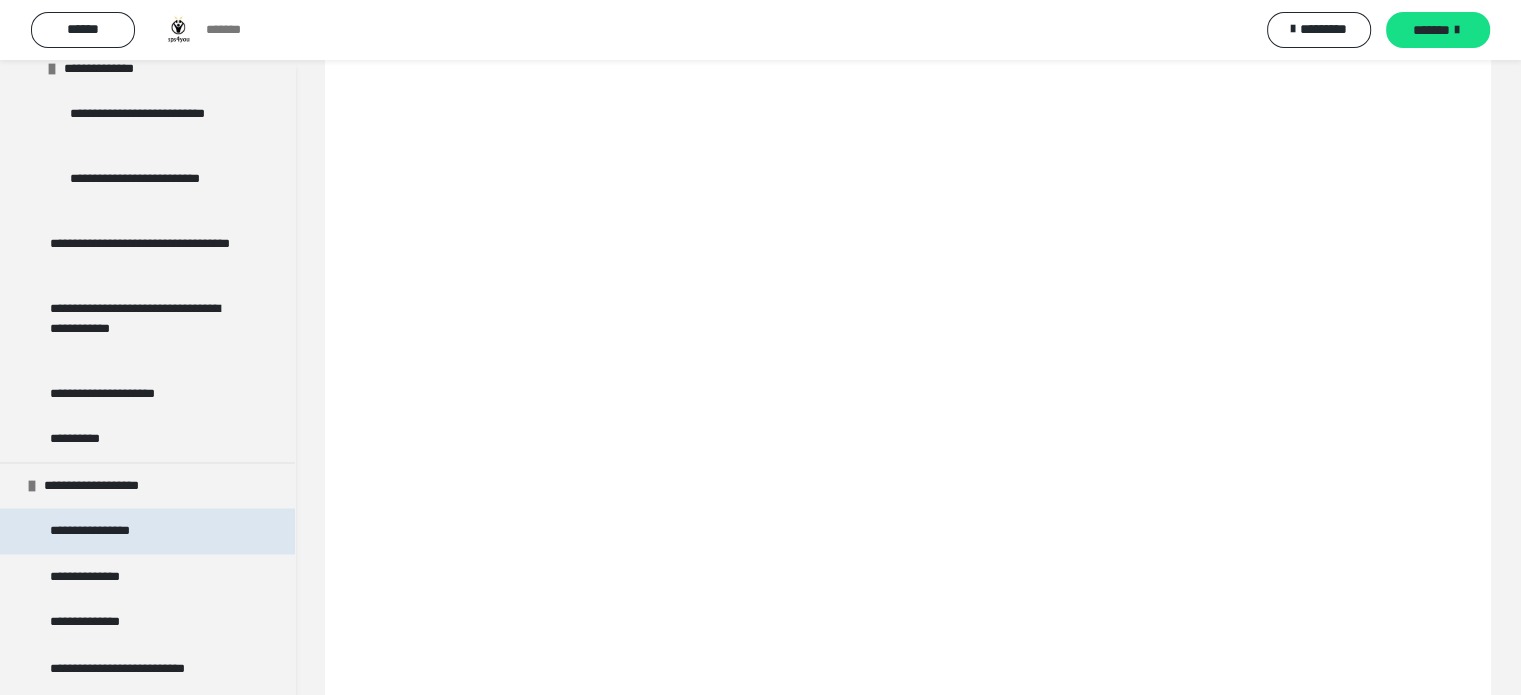click on "**********" at bounding box center [103, 531] 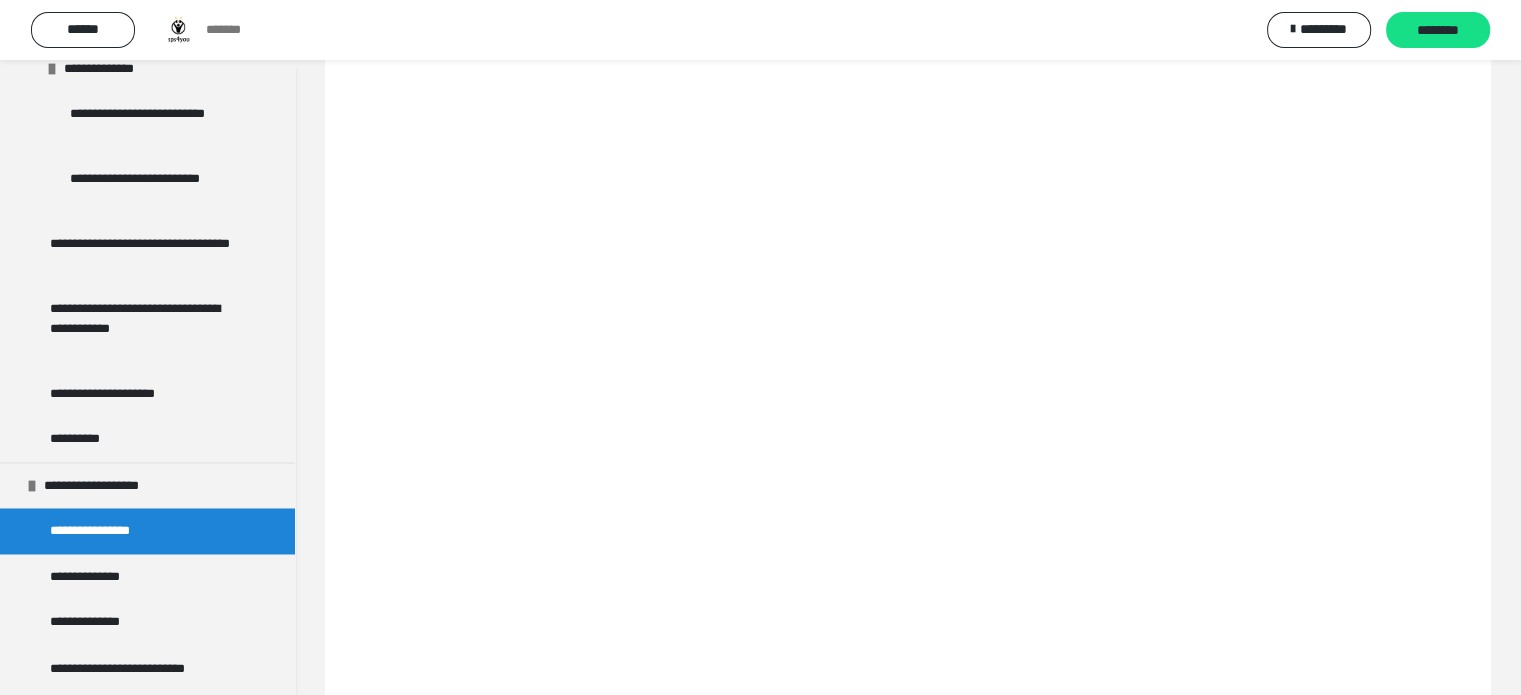 scroll, scrollTop: 102, scrollLeft: 0, axis: vertical 